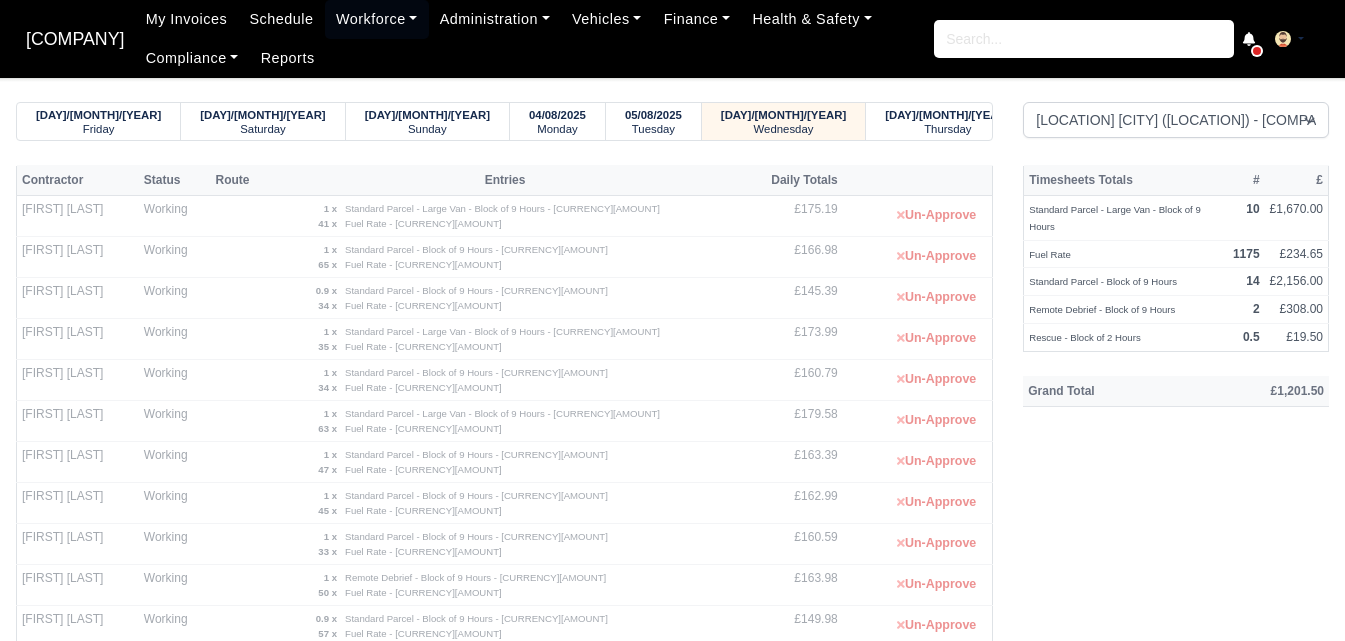 select on "1" 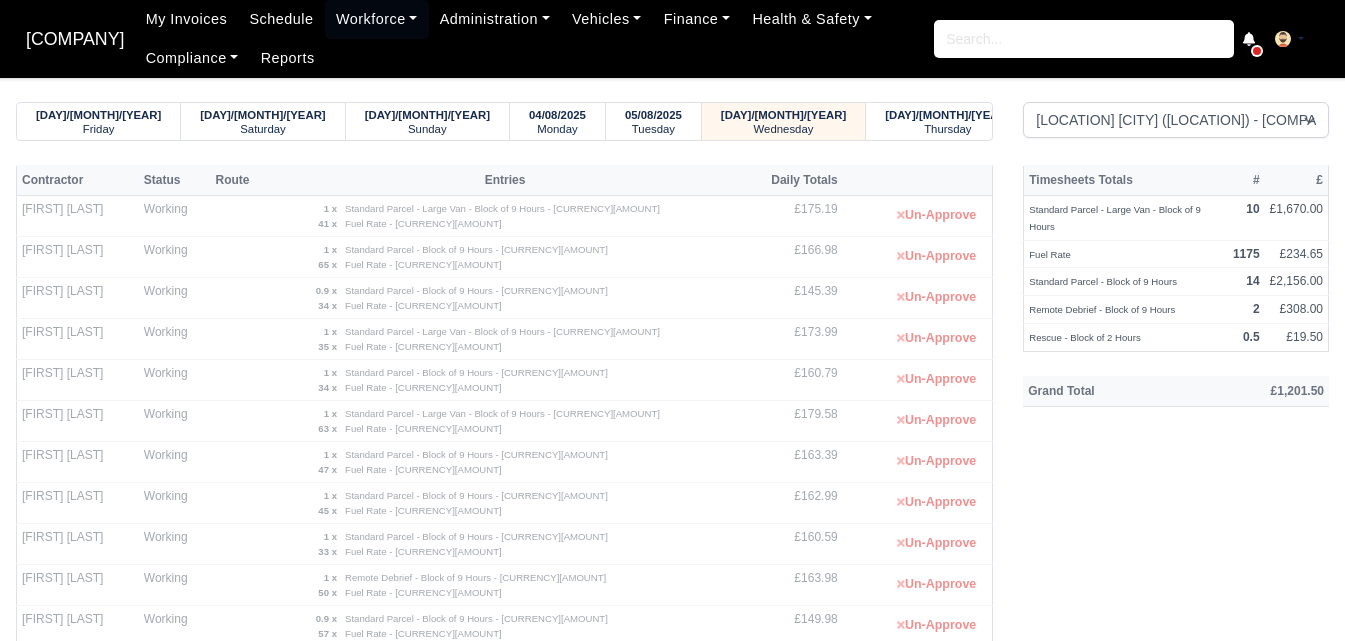 scroll, scrollTop: 0, scrollLeft: 0, axis: both 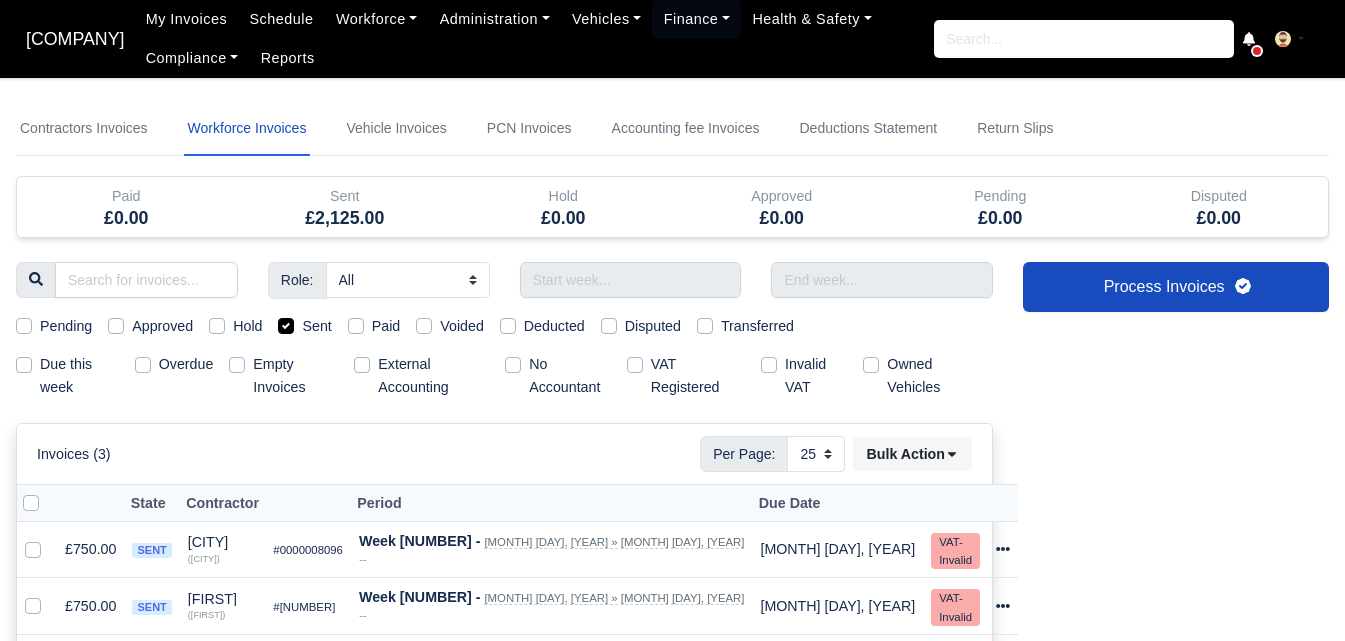 select on "25" 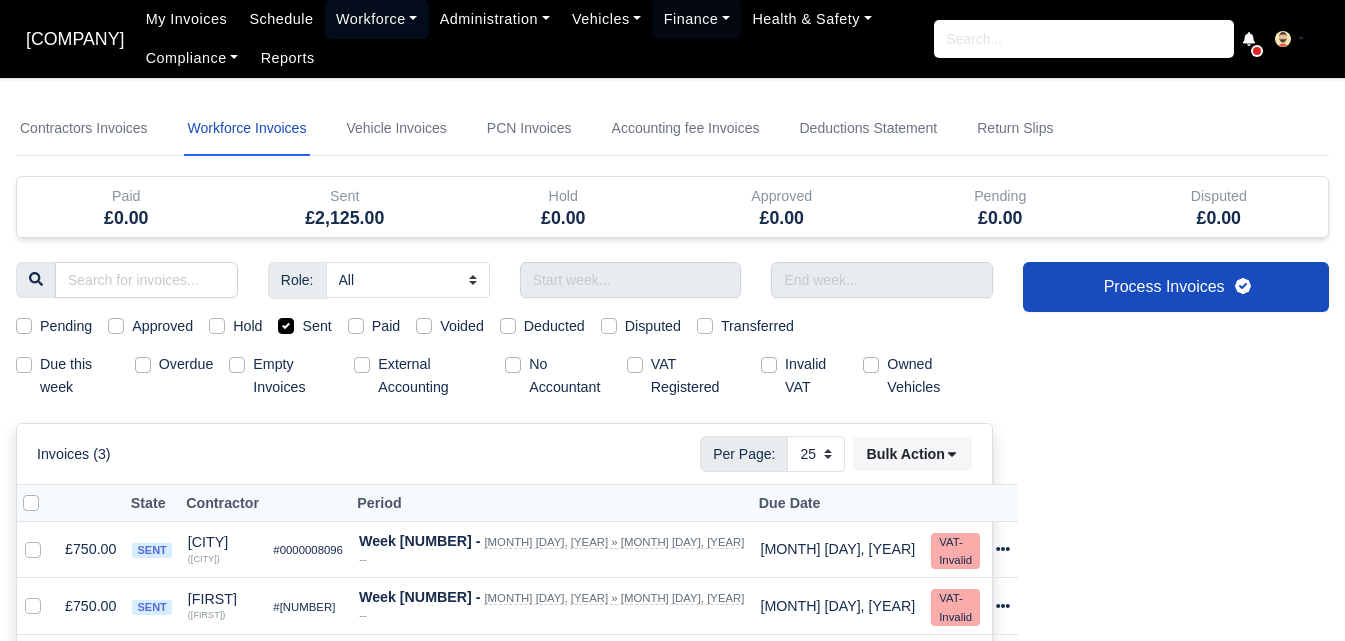 click on "Workforce" at bounding box center [377, 19] 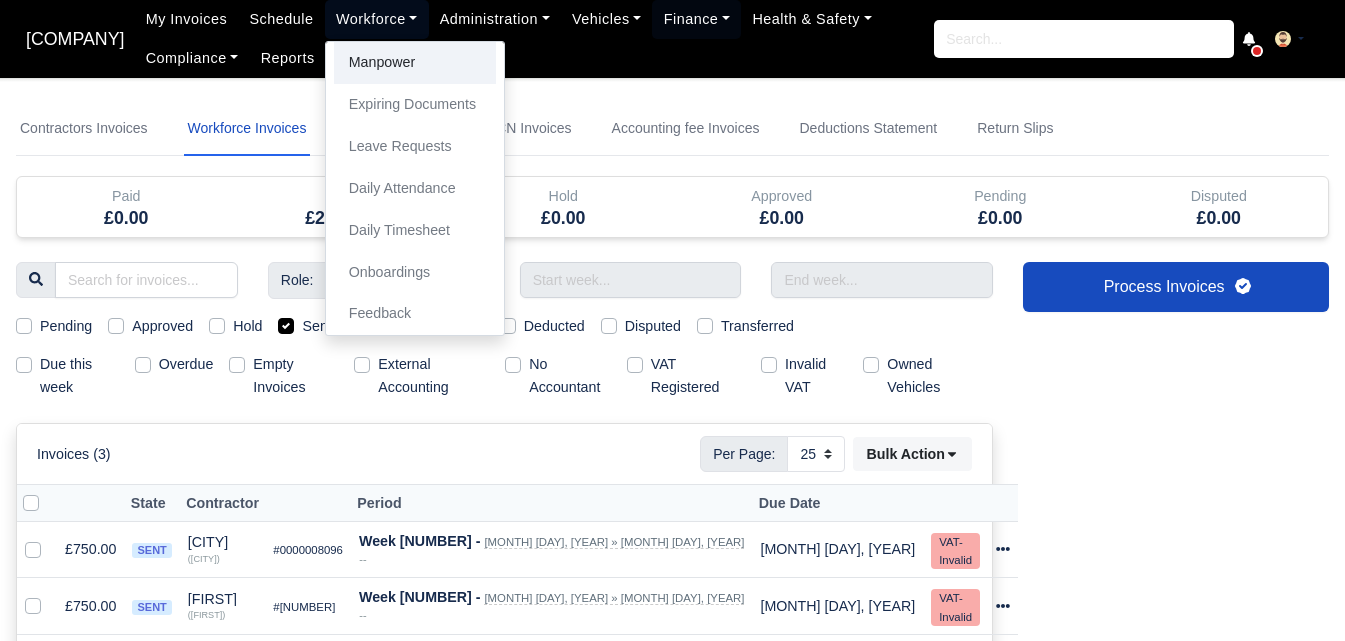 click on "Manpower" at bounding box center [415, 63] 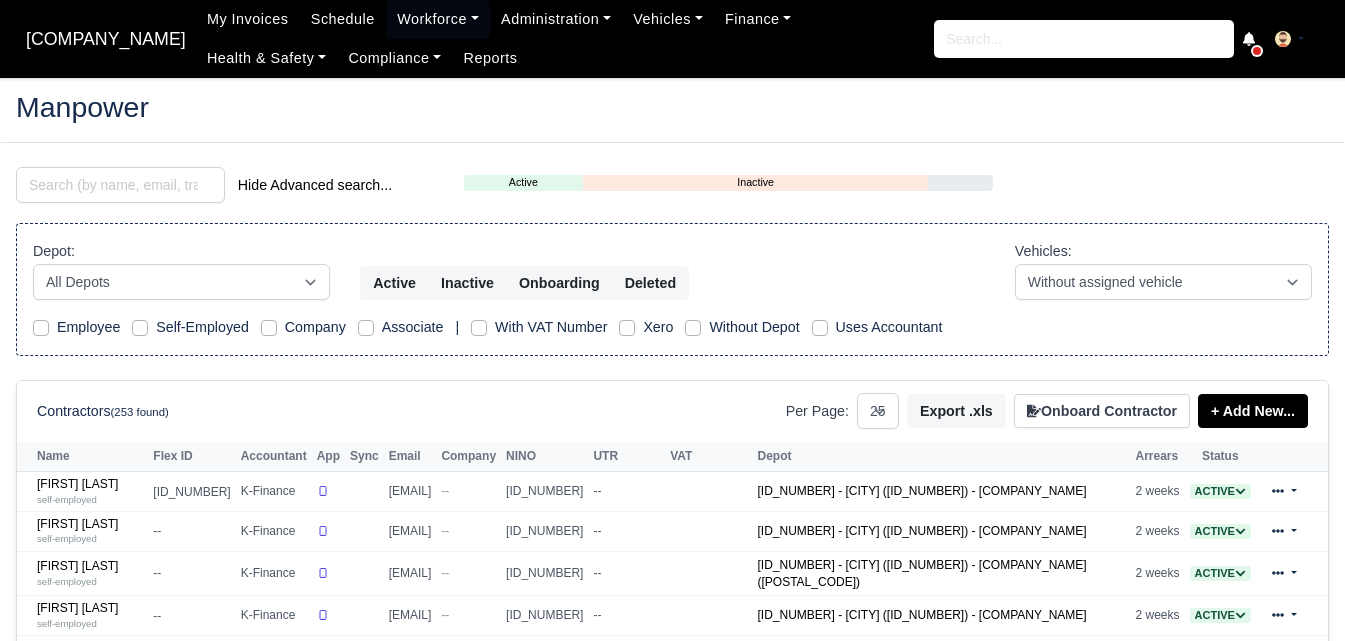 select on "25" 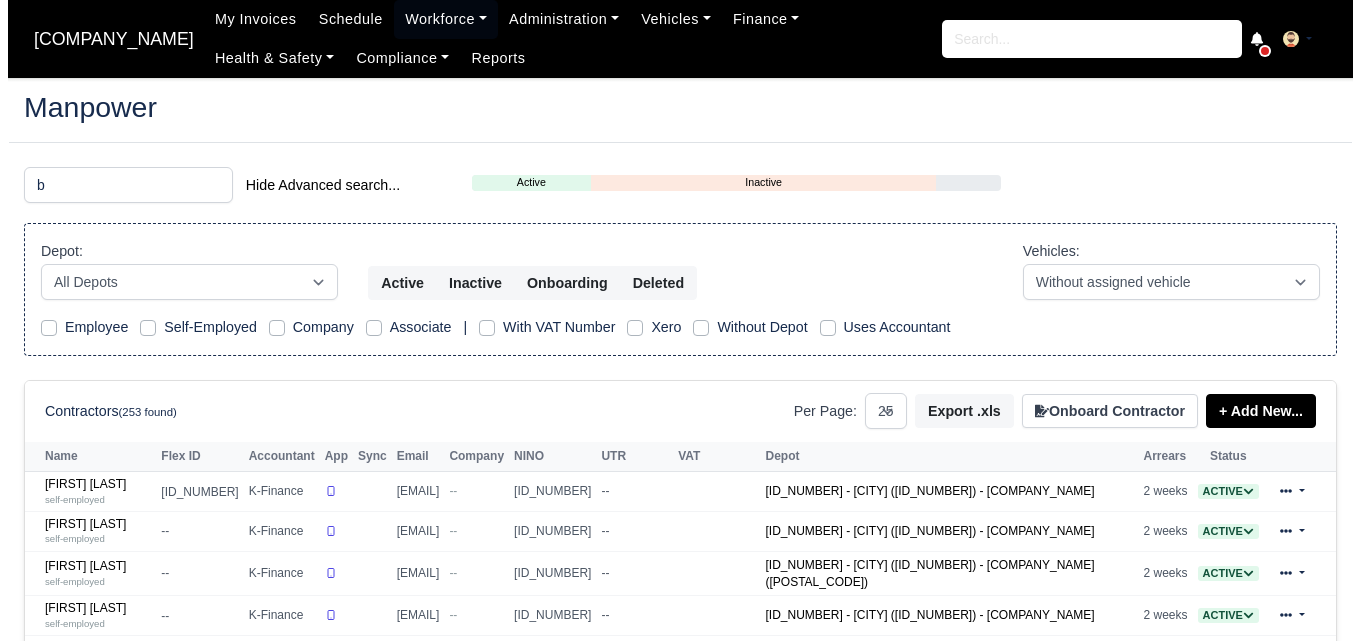 scroll, scrollTop: 0, scrollLeft: 0, axis: both 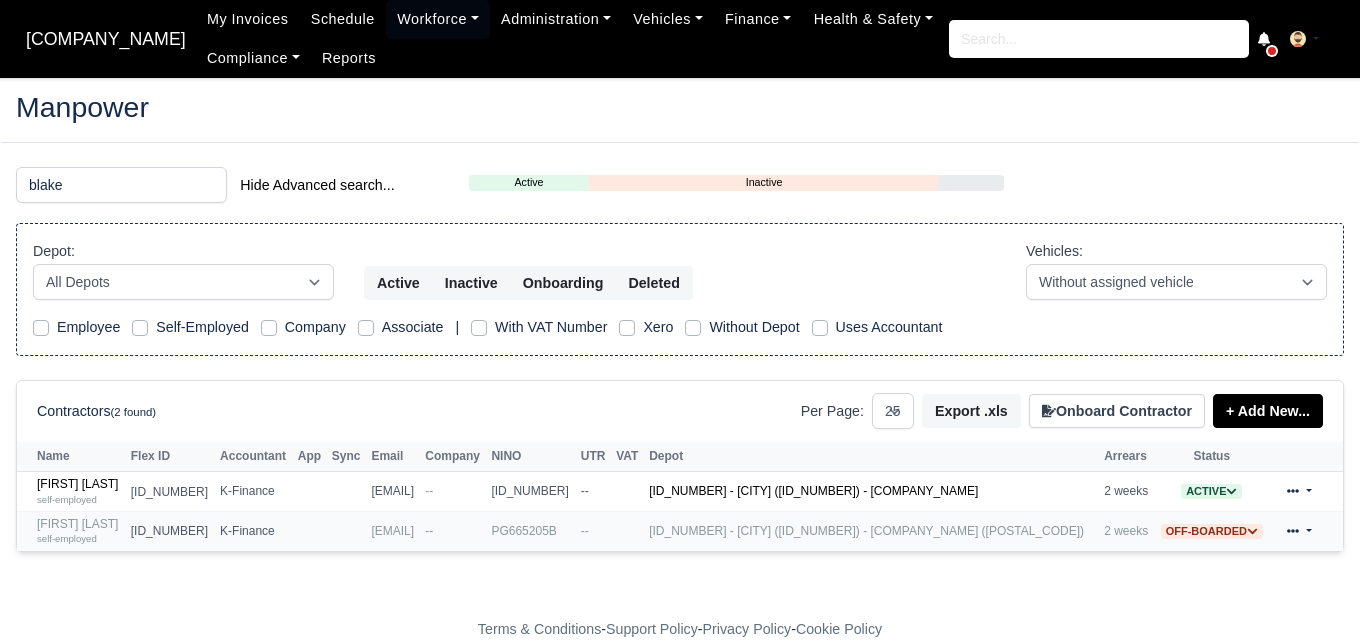type on "blake" 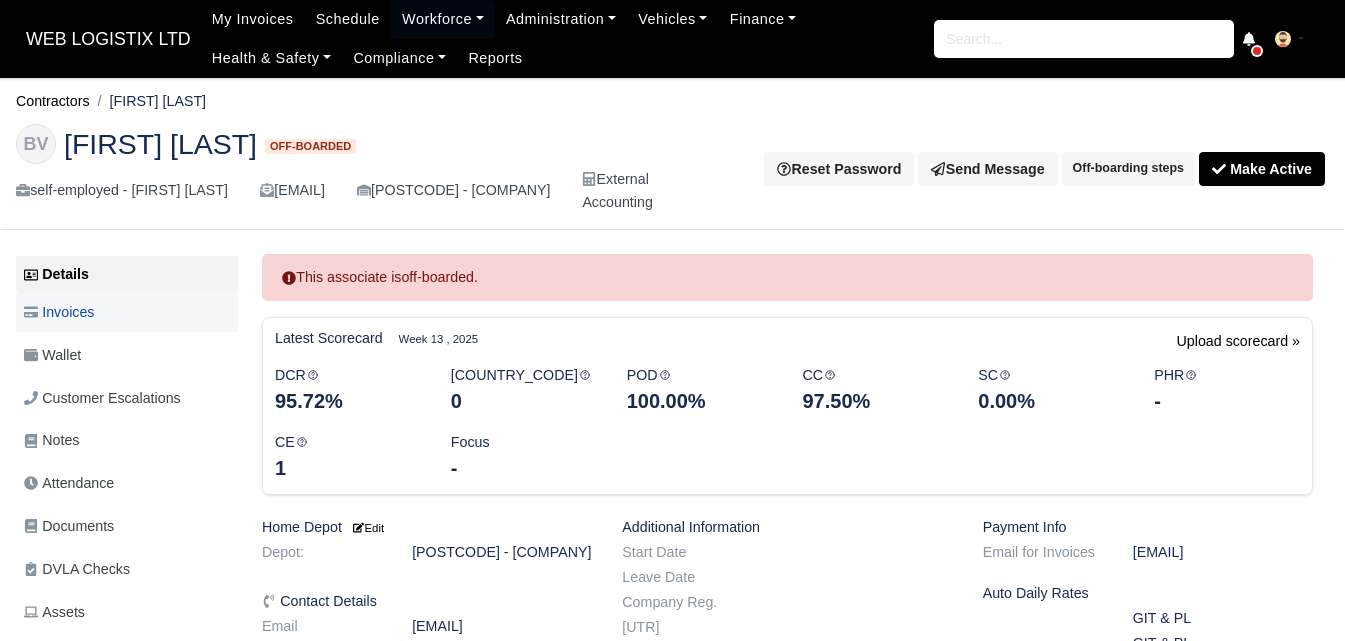click on "Invoices" at bounding box center [127, 312] 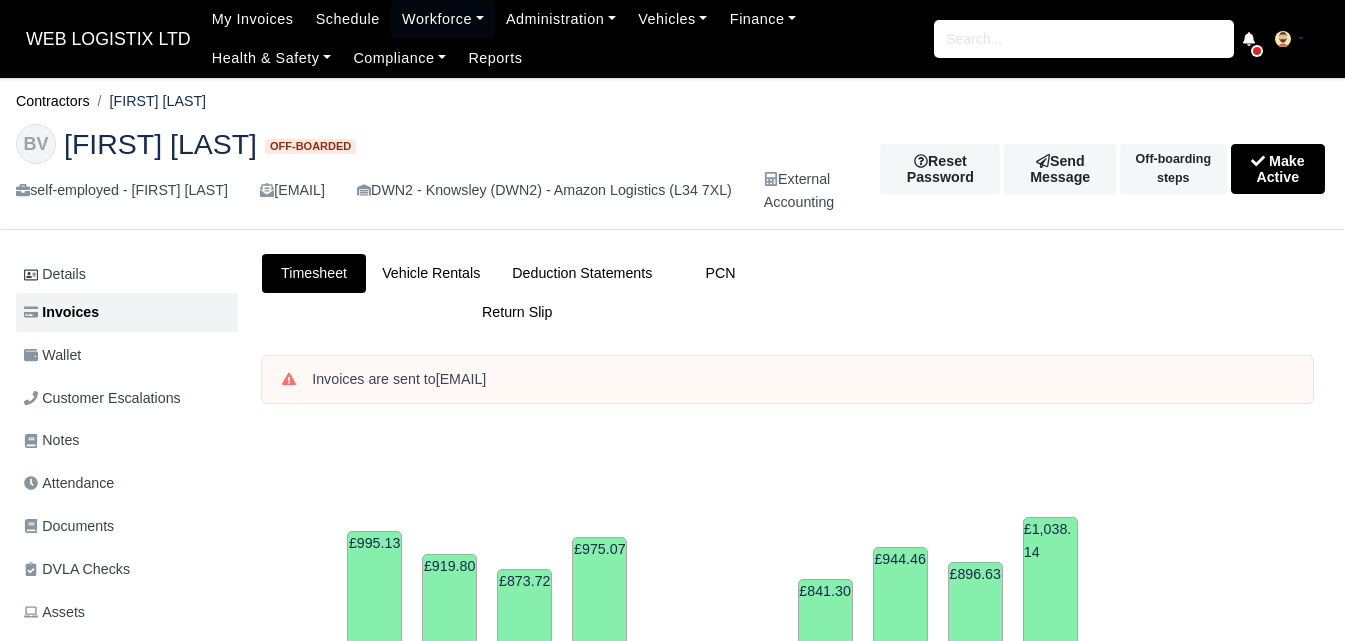 scroll, scrollTop: 0, scrollLeft: 0, axis: both 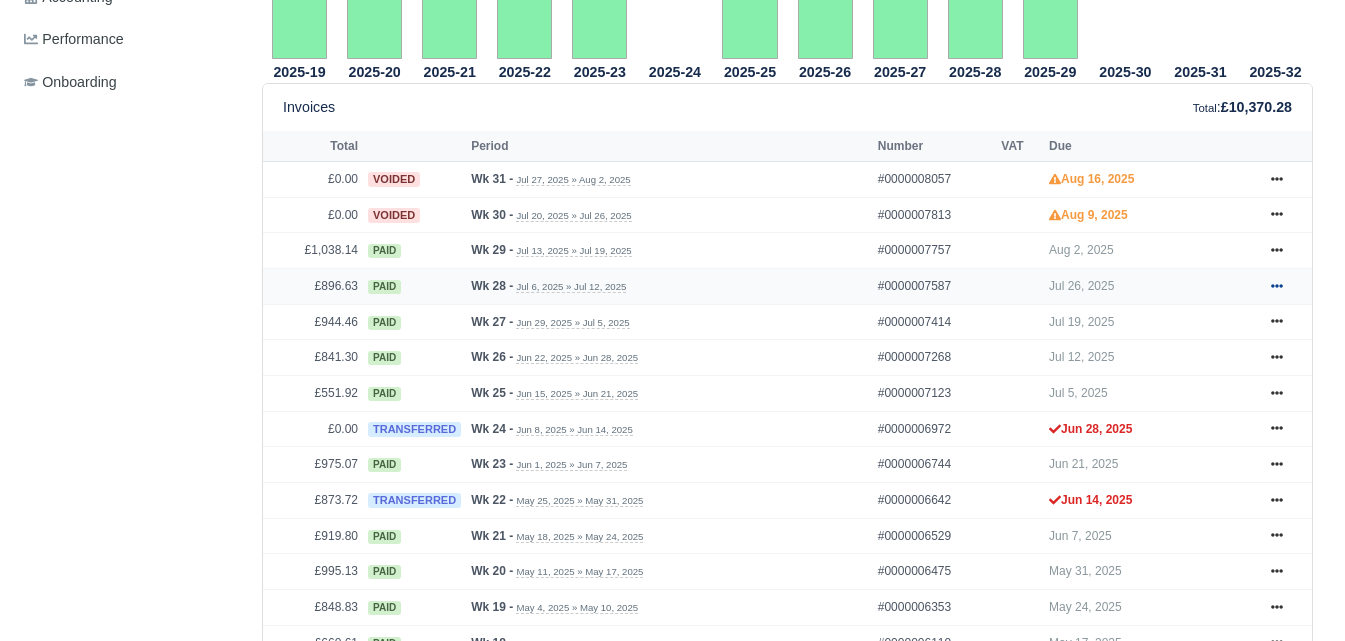 click 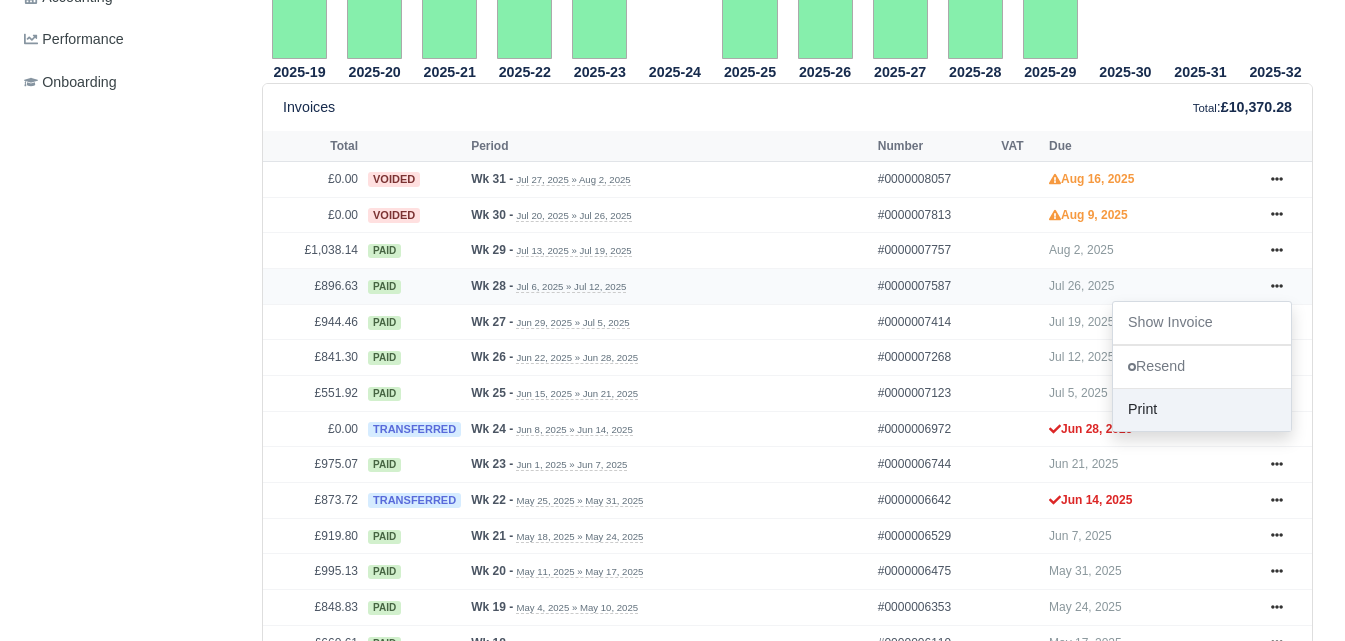 click on "Print" at bounding box center [1202, 410] 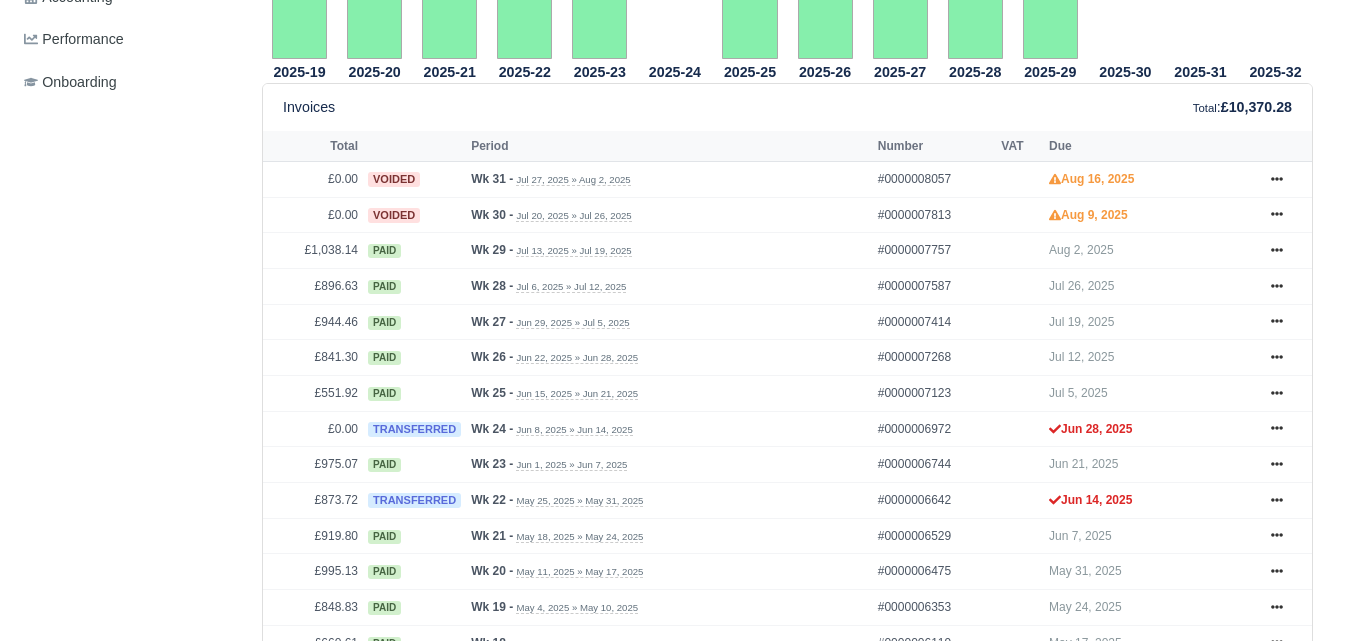 scroll, scrollTop: 786, scrollLeft: 0, axis: vertical 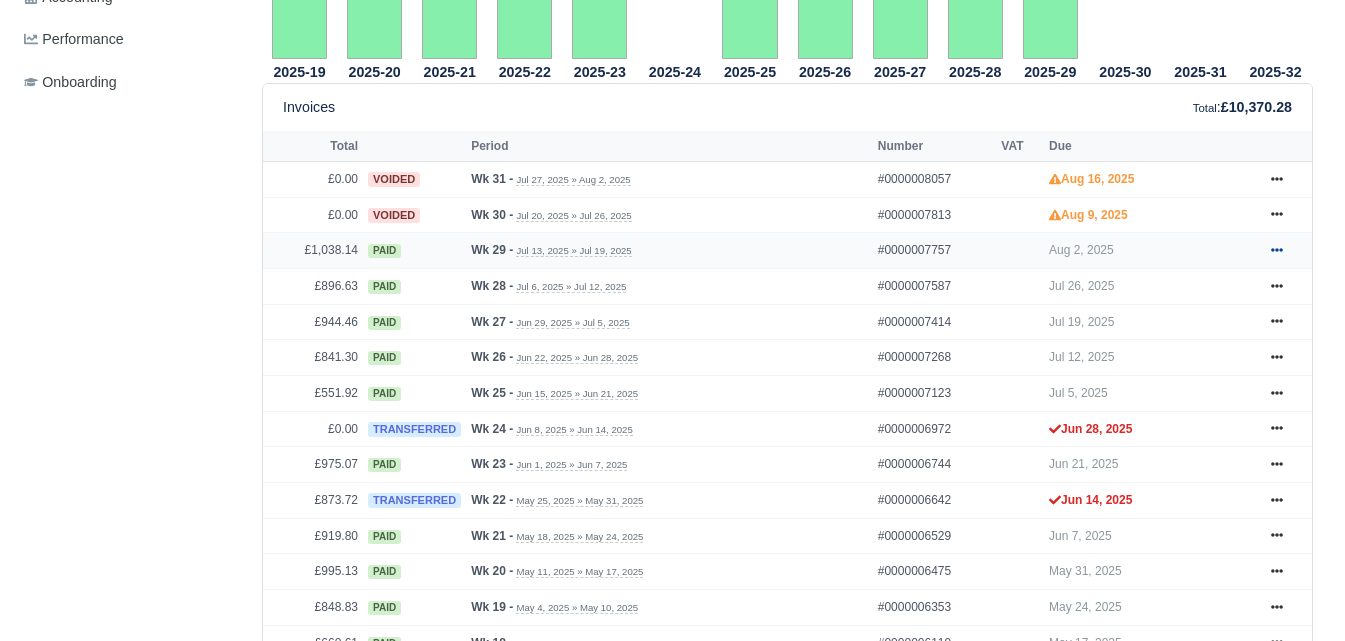 click at bounding box center [1277, 250] 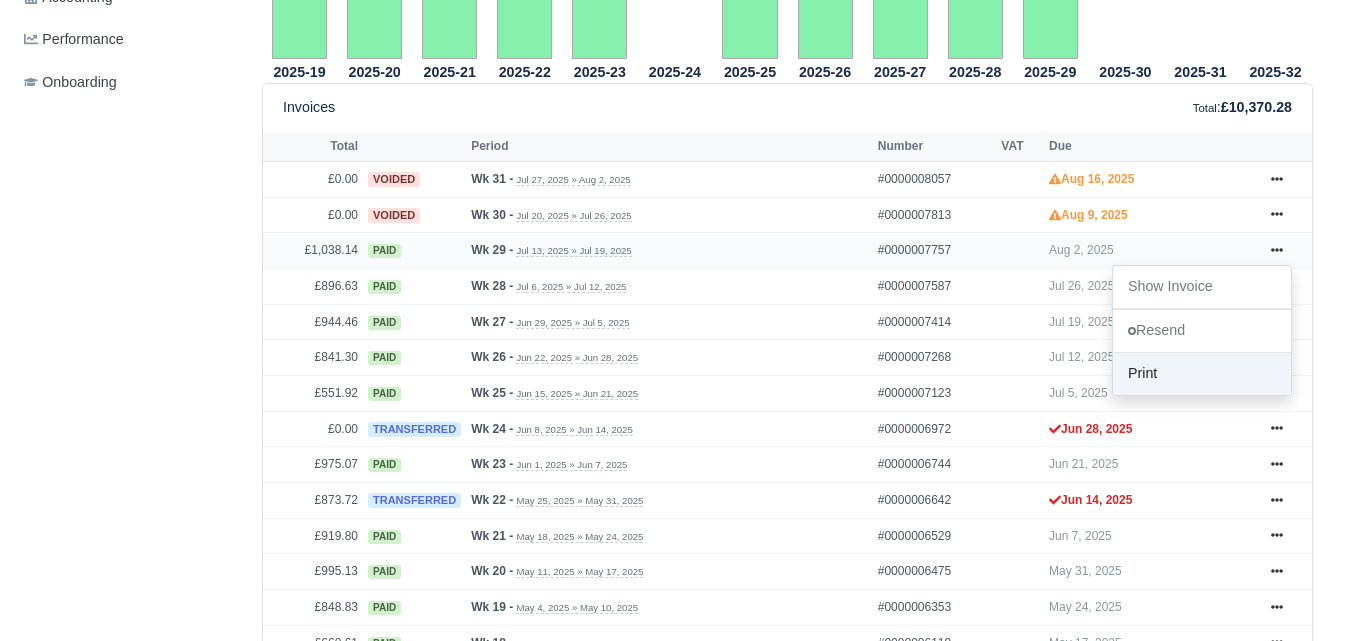 click on "Print" at bounding box center (1202, 374) 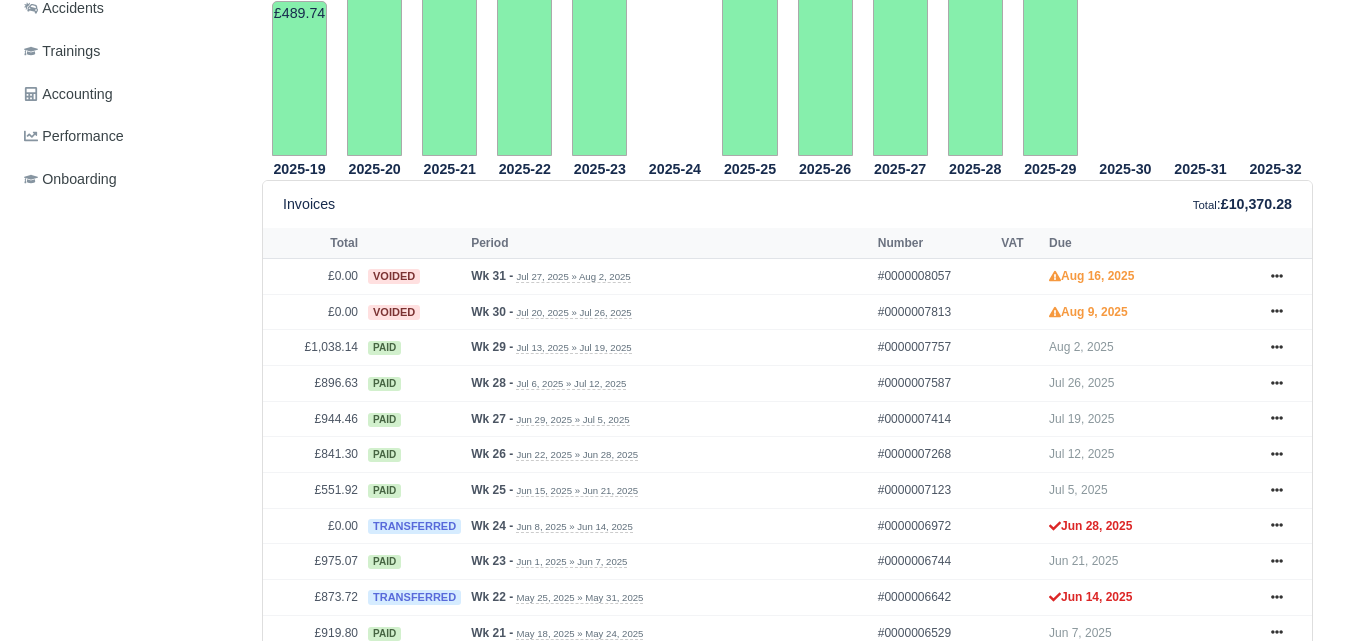 scroll, scrollTop: 0, scrollLeft: 0, axis: both 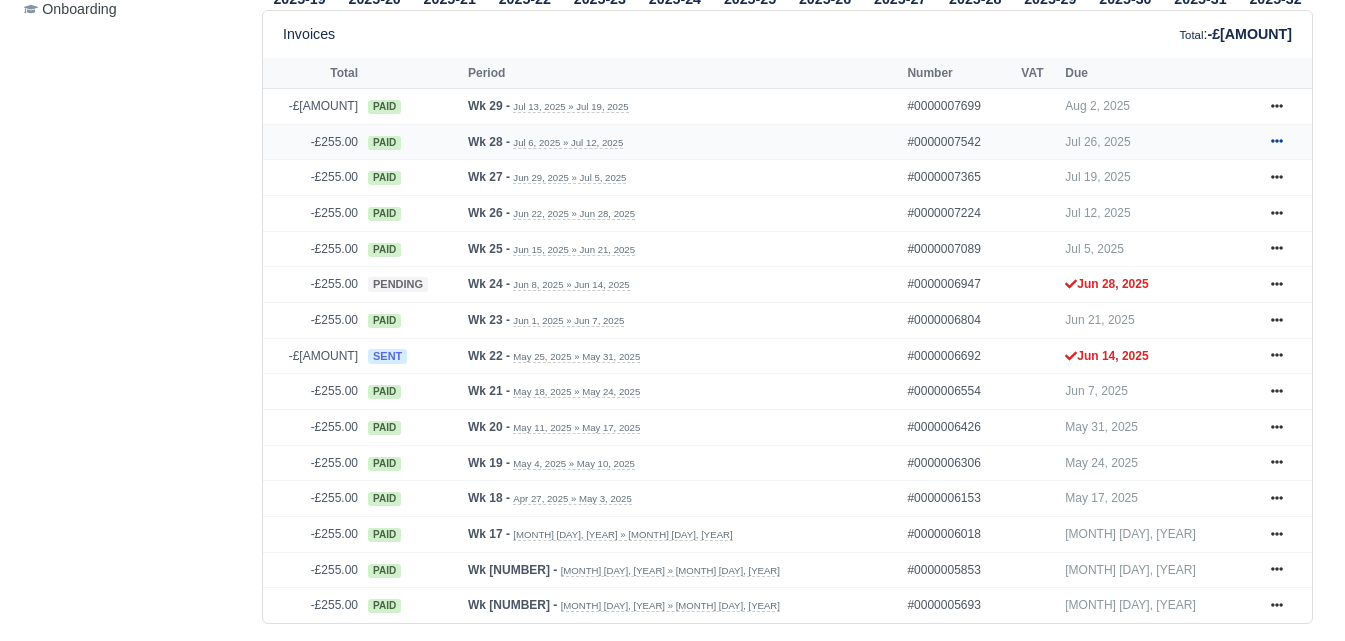 click 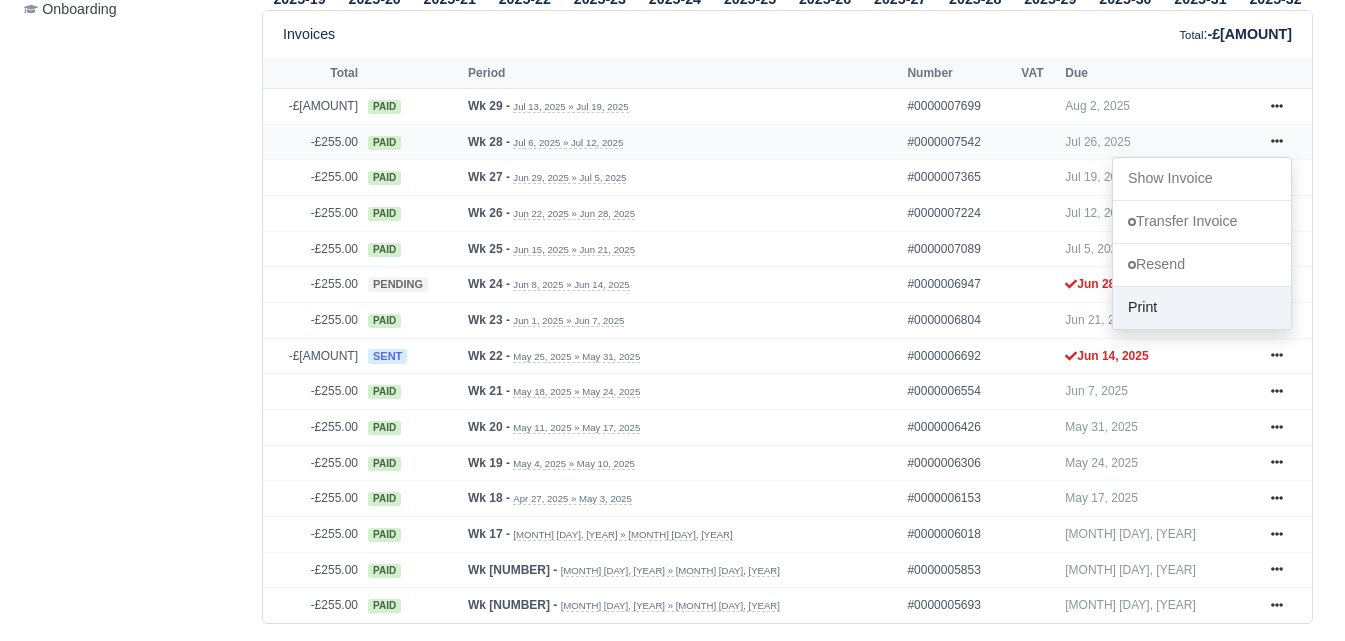 click on "Print" at bounding box center [1202, 307] 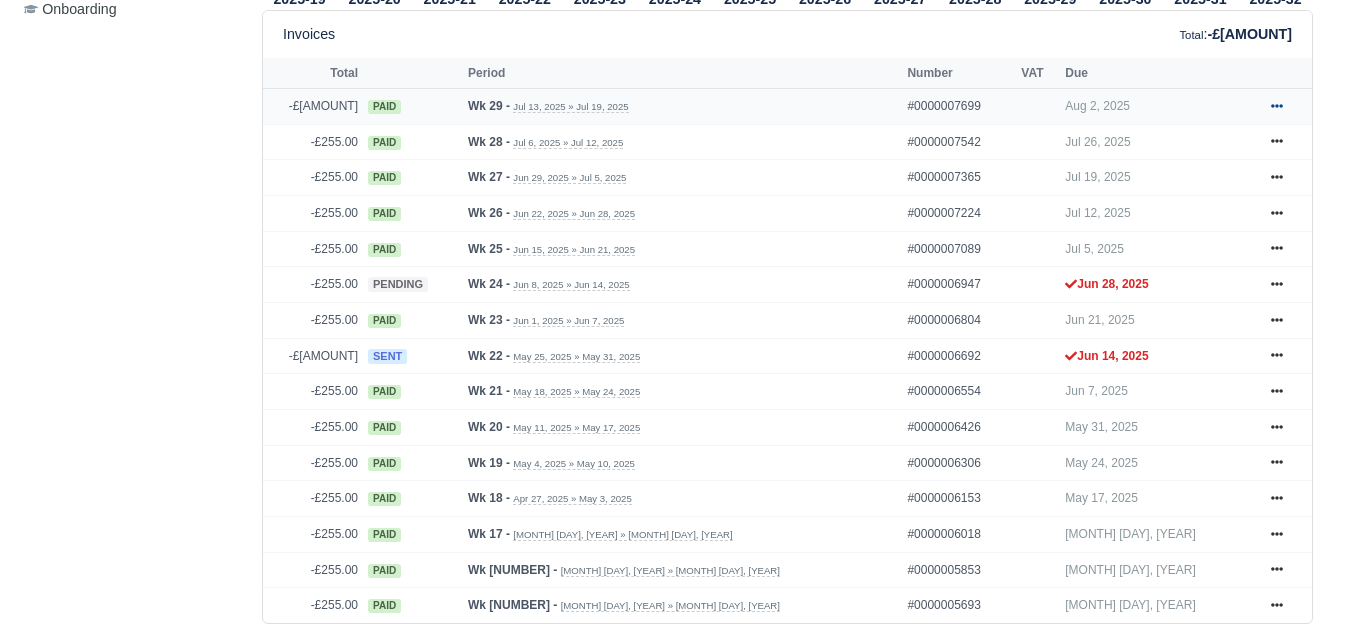 click 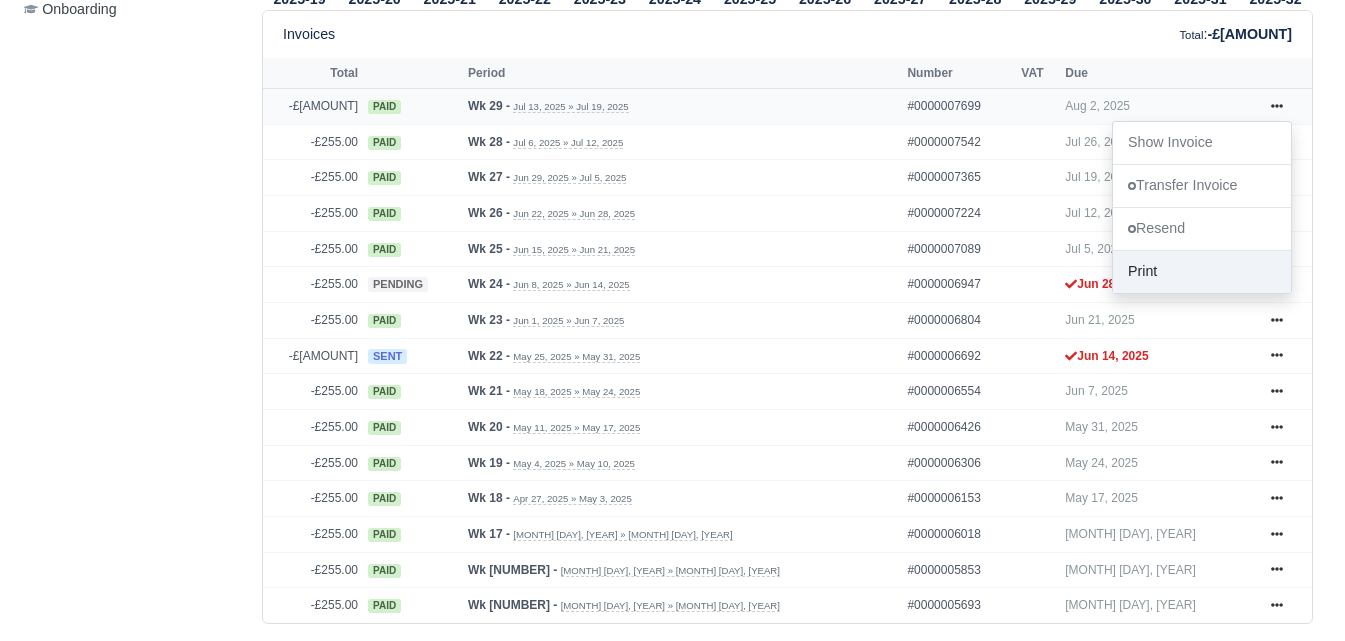 click on "Print" at bounding box center [1202, 272] 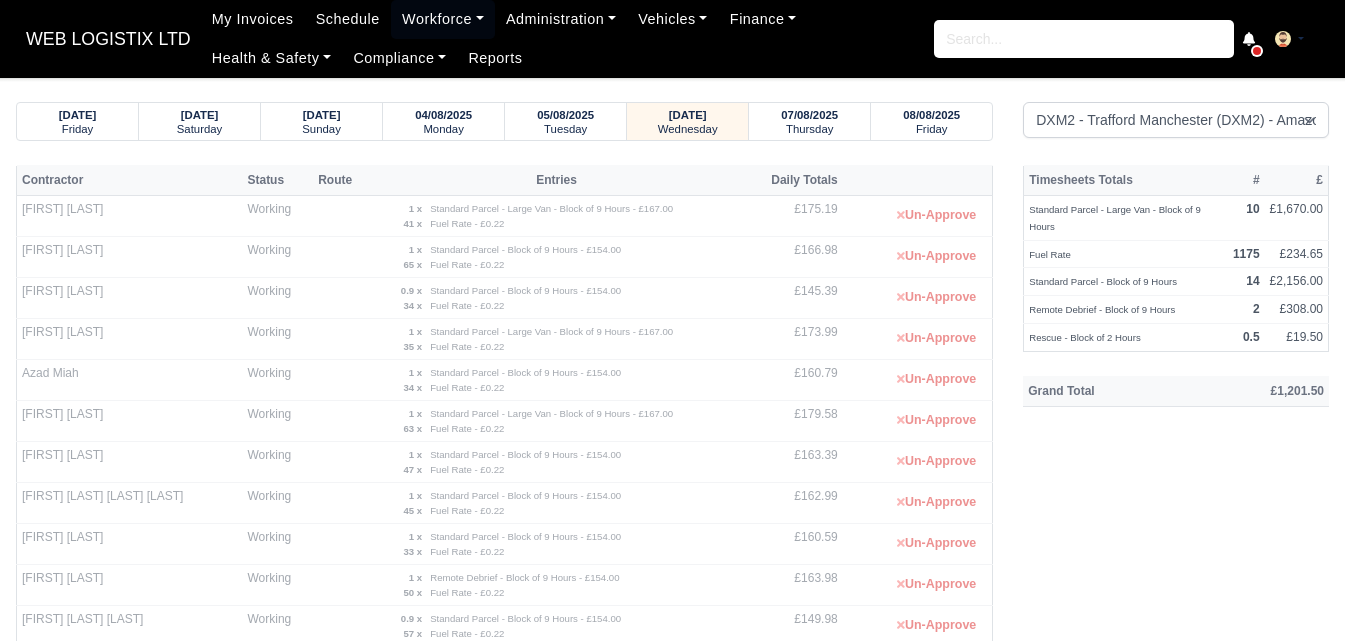 select on "1" 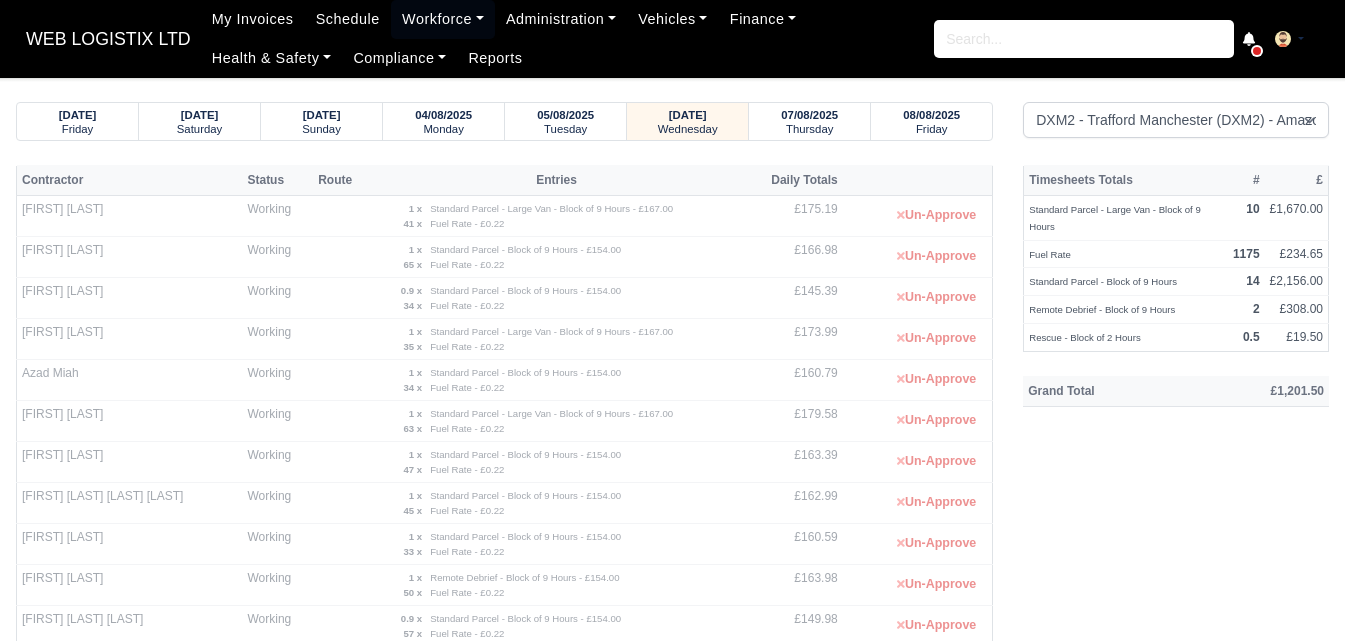 scroll, scrollTop: 0, scrollLeft: 0, axis: both 